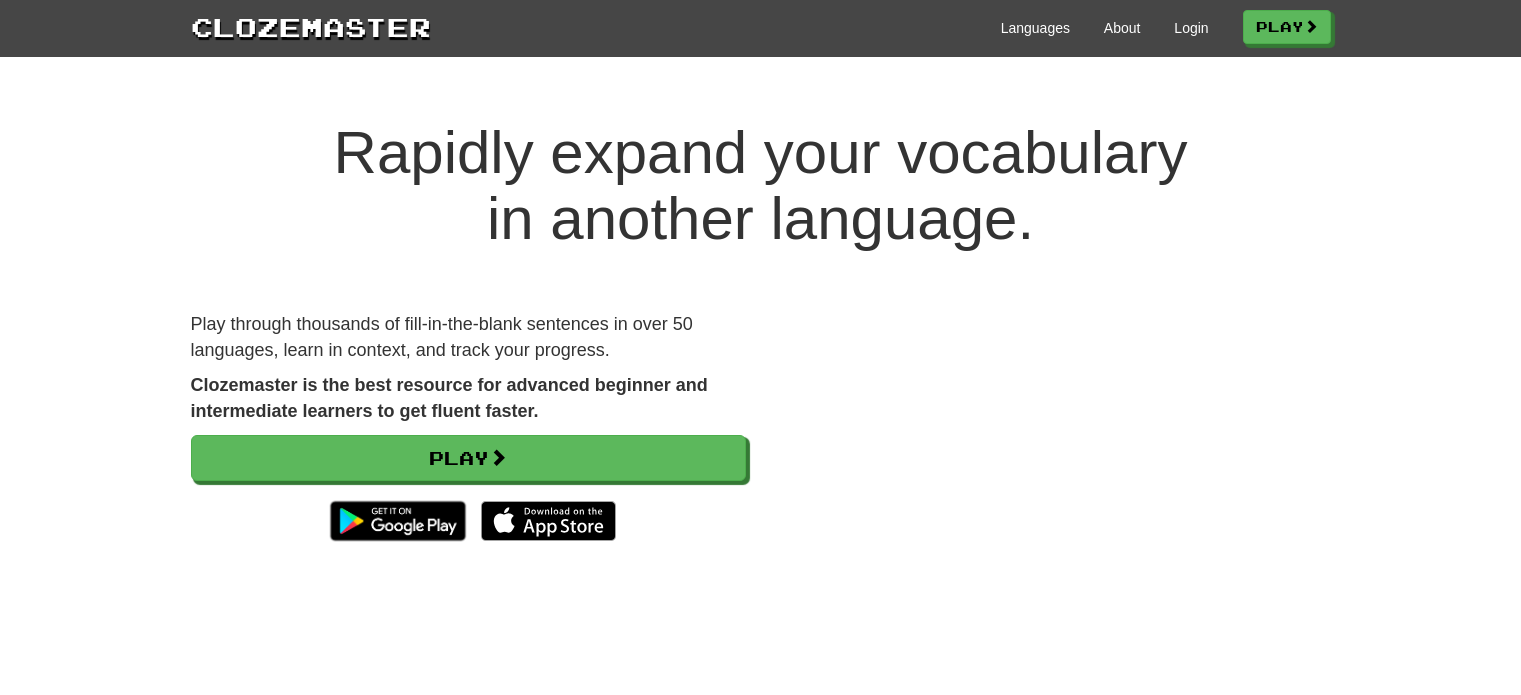 scroll, scrollTop: 0, scrollLeft: 0, axis: both 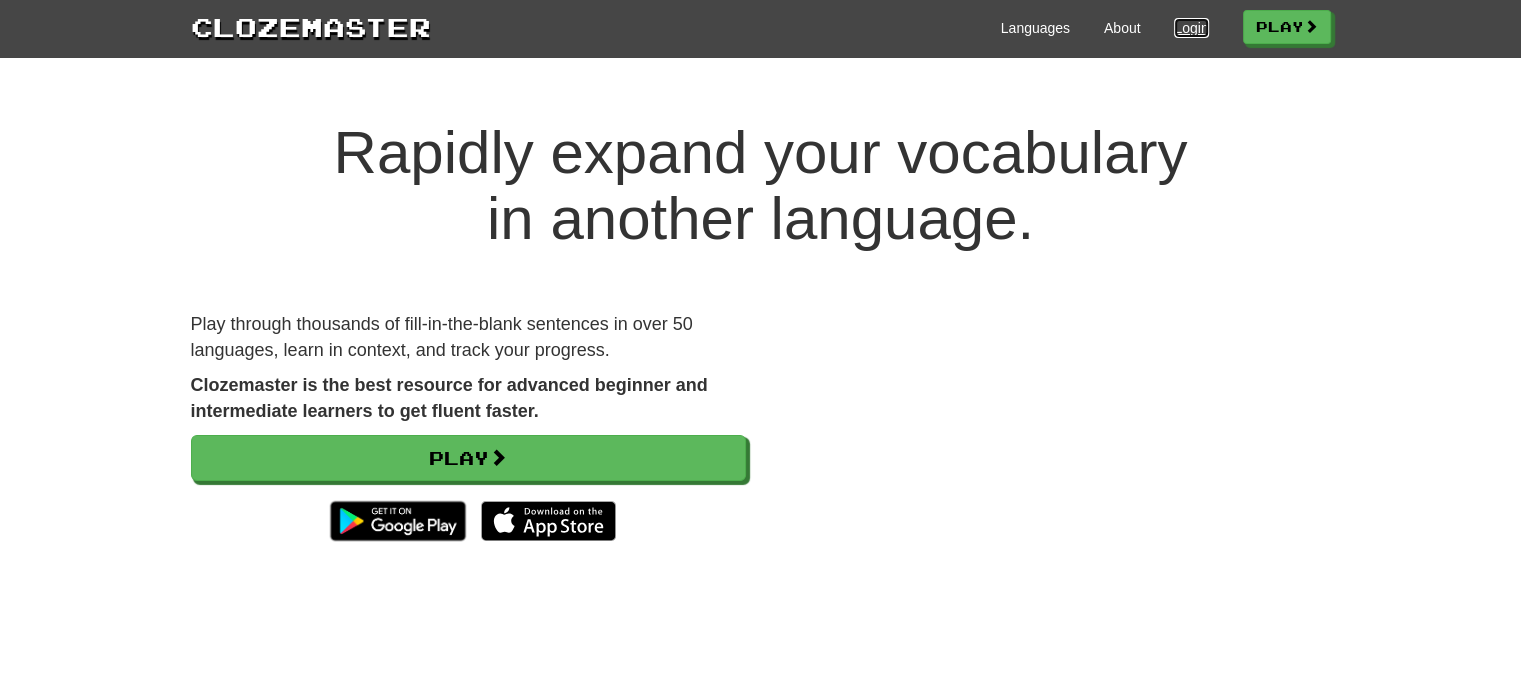 click on "Login" at bounding box center (1191, 28) 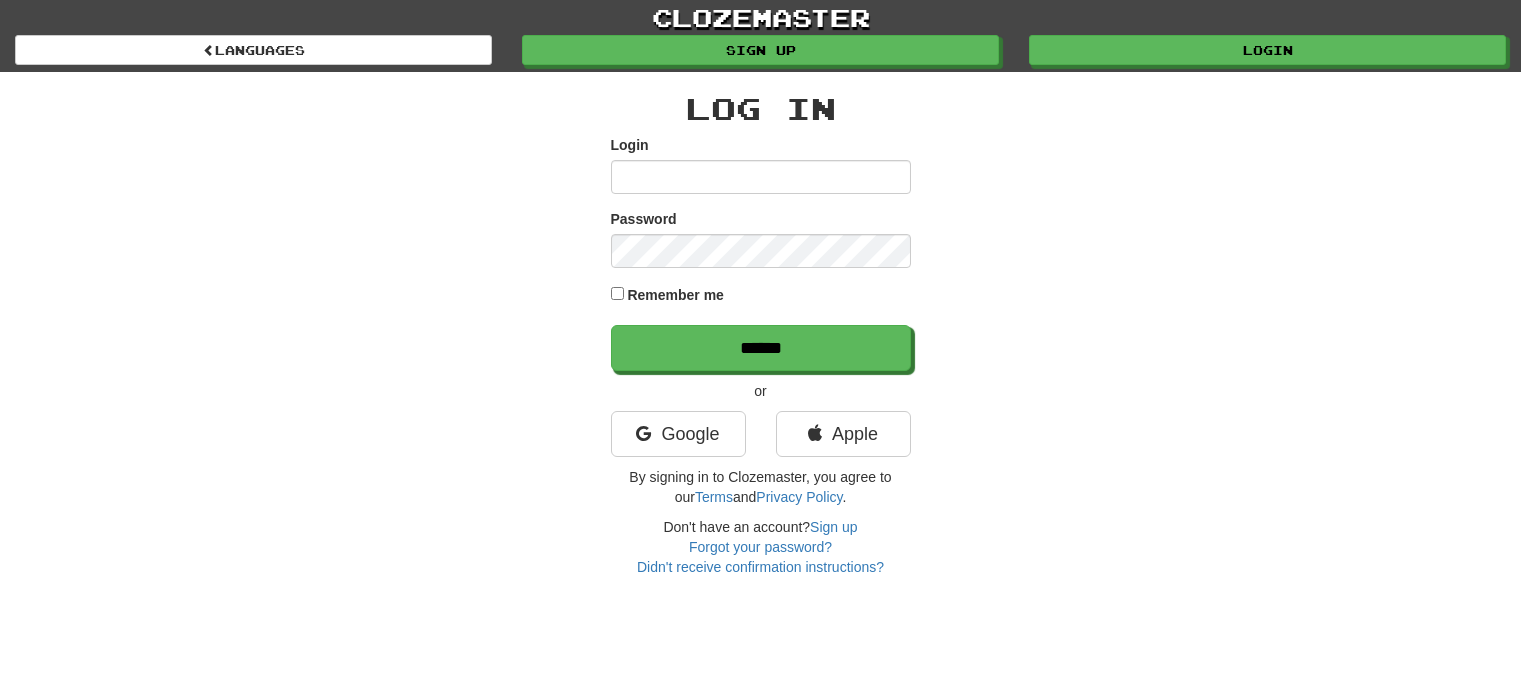 scroll, scrollTop: 0, scrollLeft: 0, axis: both 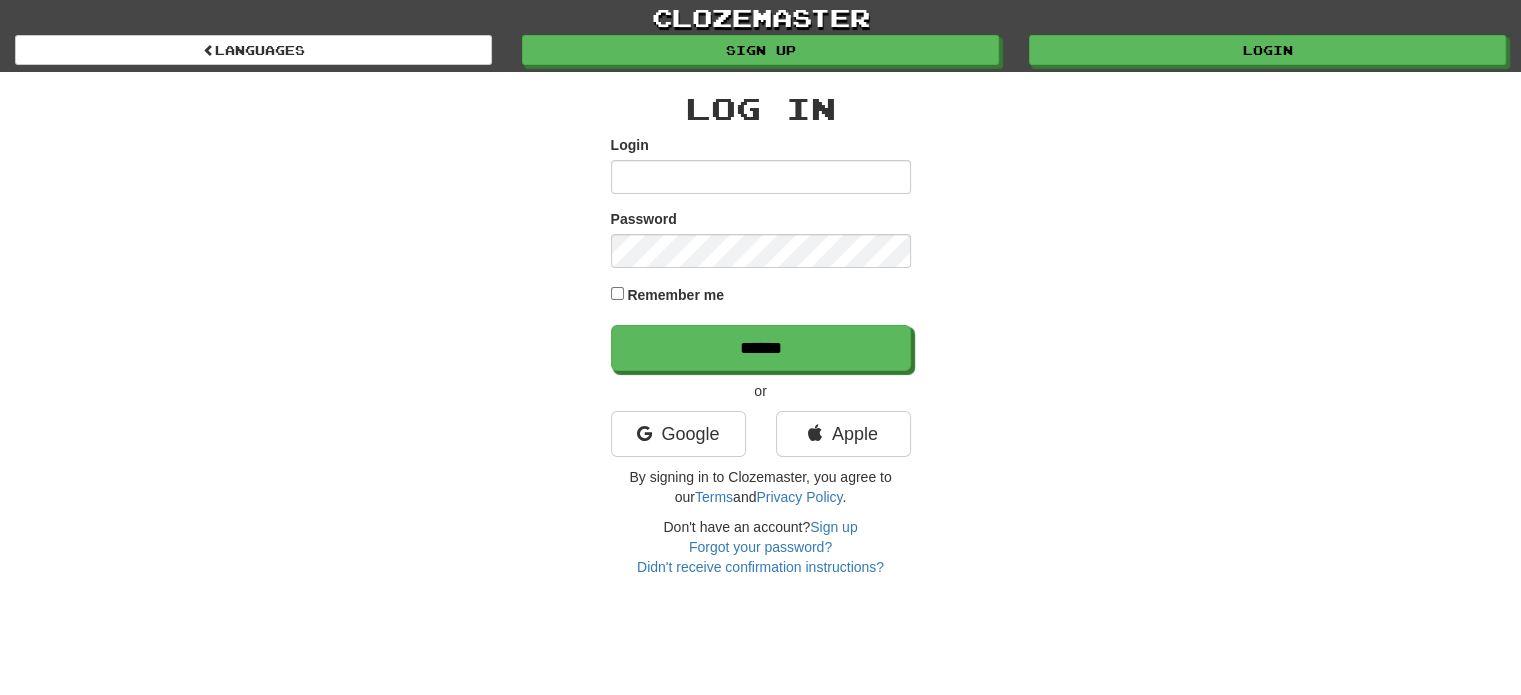 type on "**********" 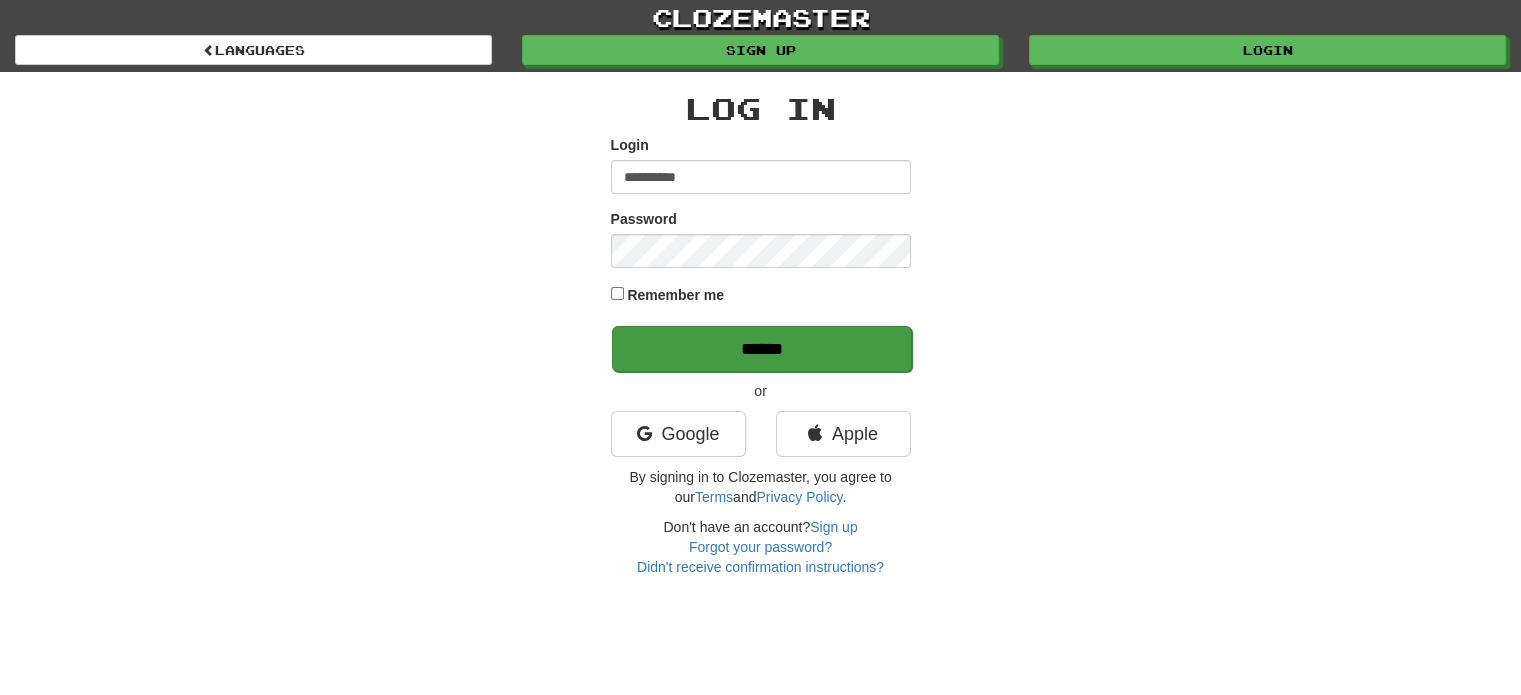 click on "******" at bounding box center (762, 349) 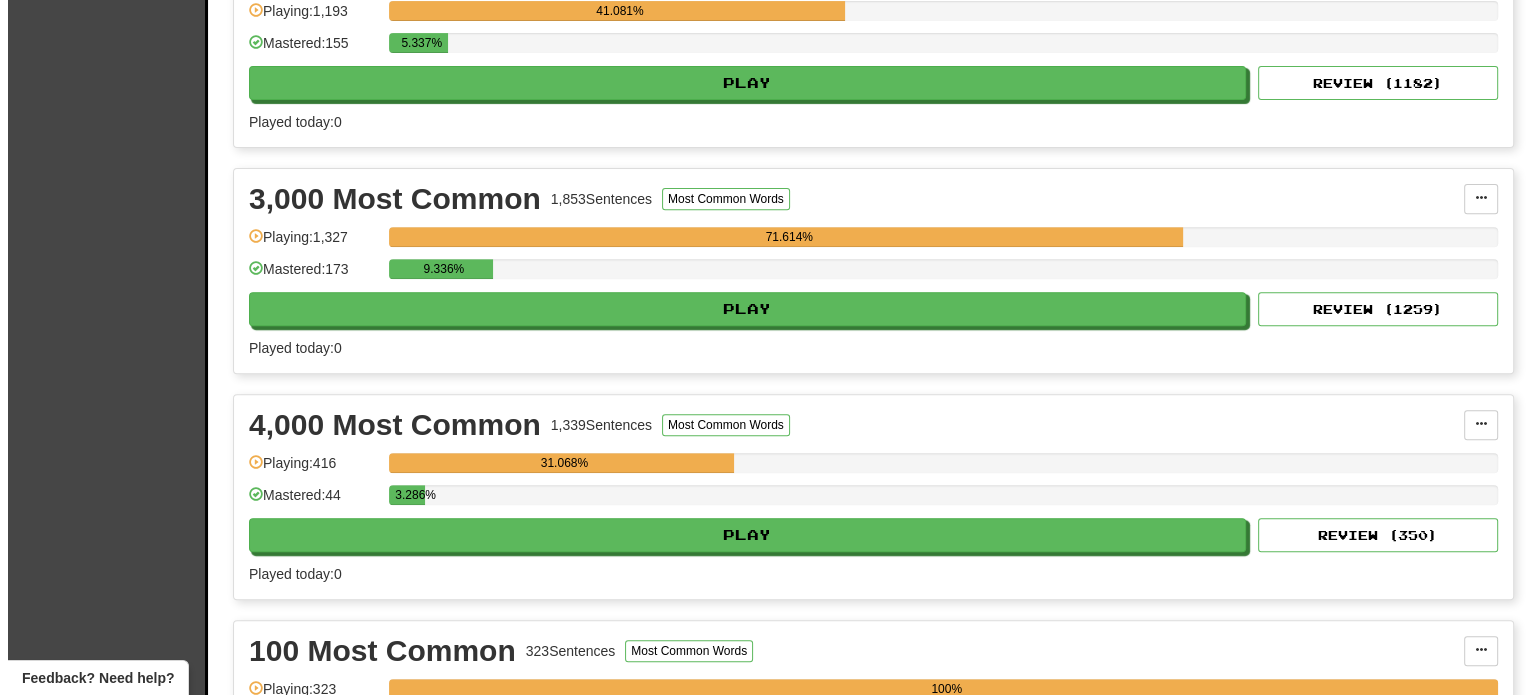 scroll, scrollTop: 755, scrollLeft: 0, axis: vertical 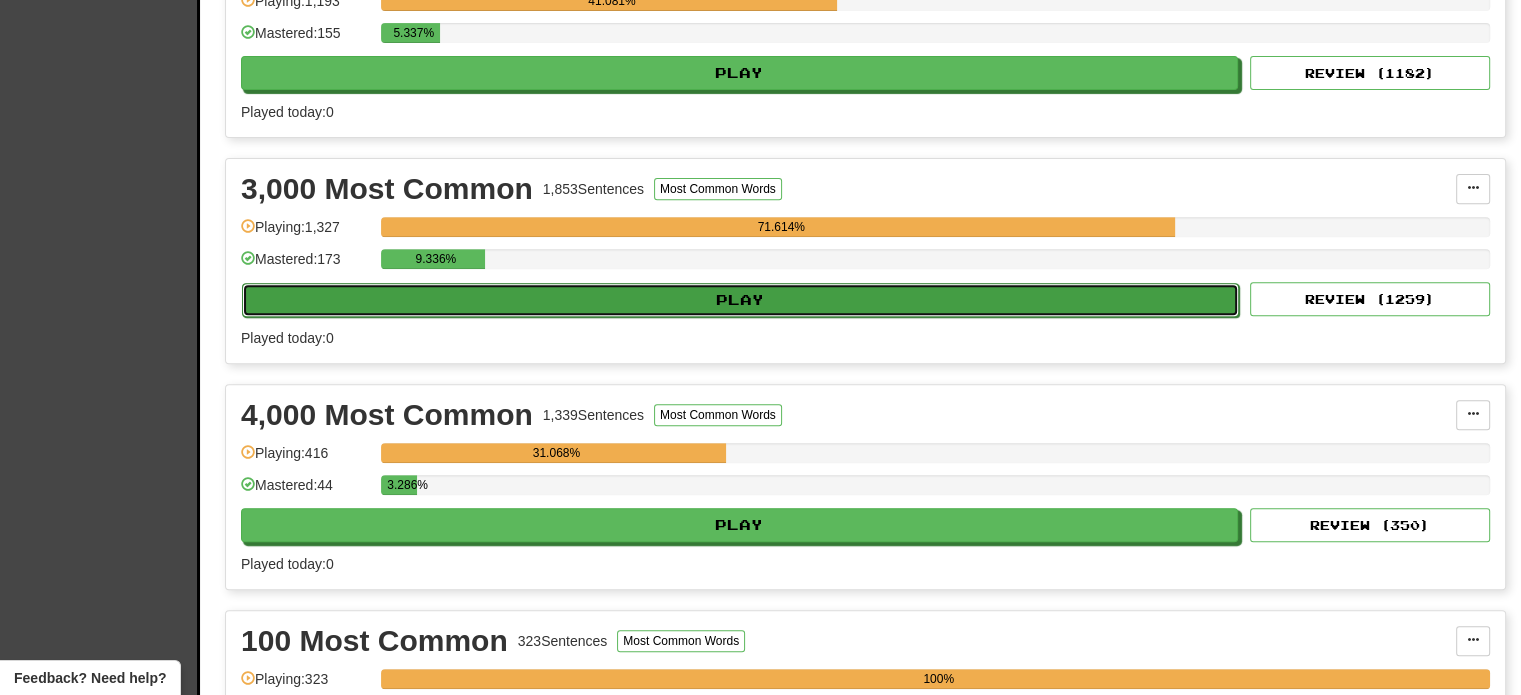 click on "Play" at bounding box center (740, 300) 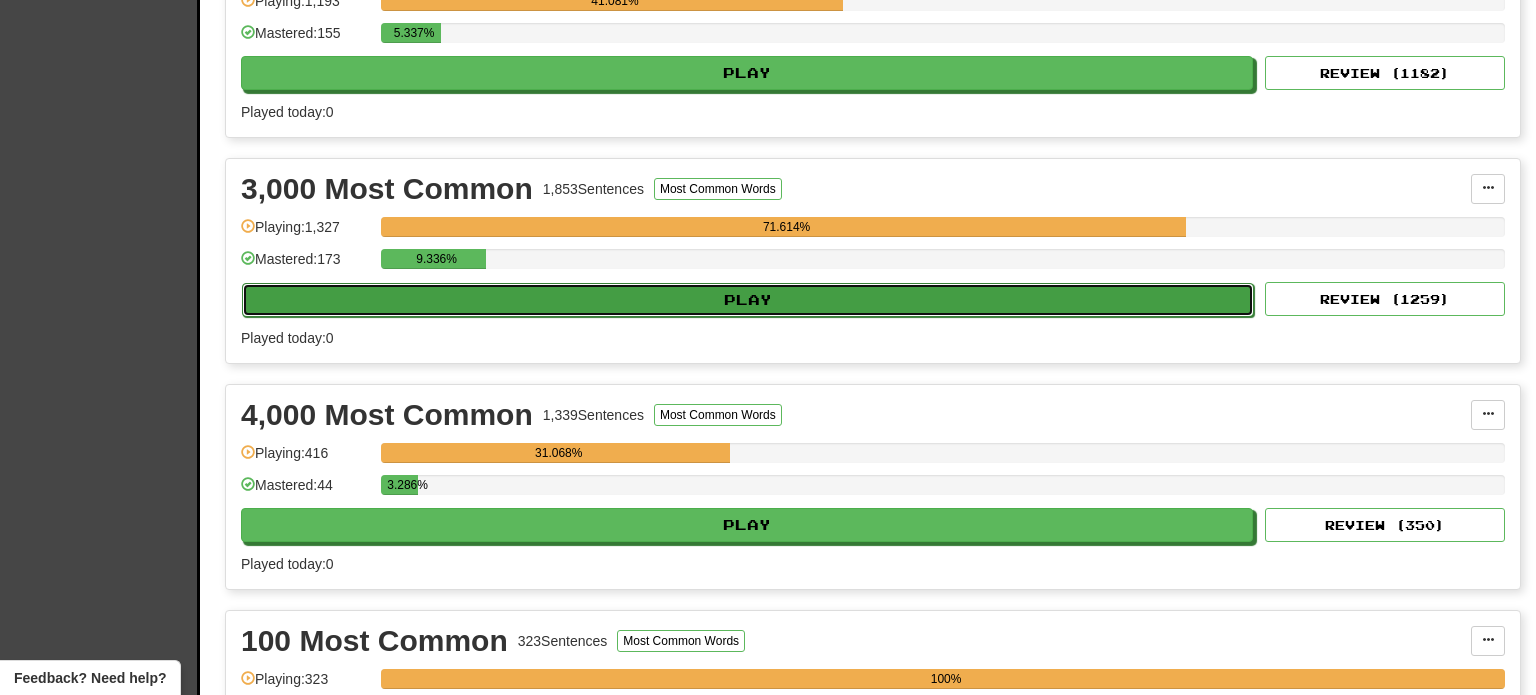 select on "**" 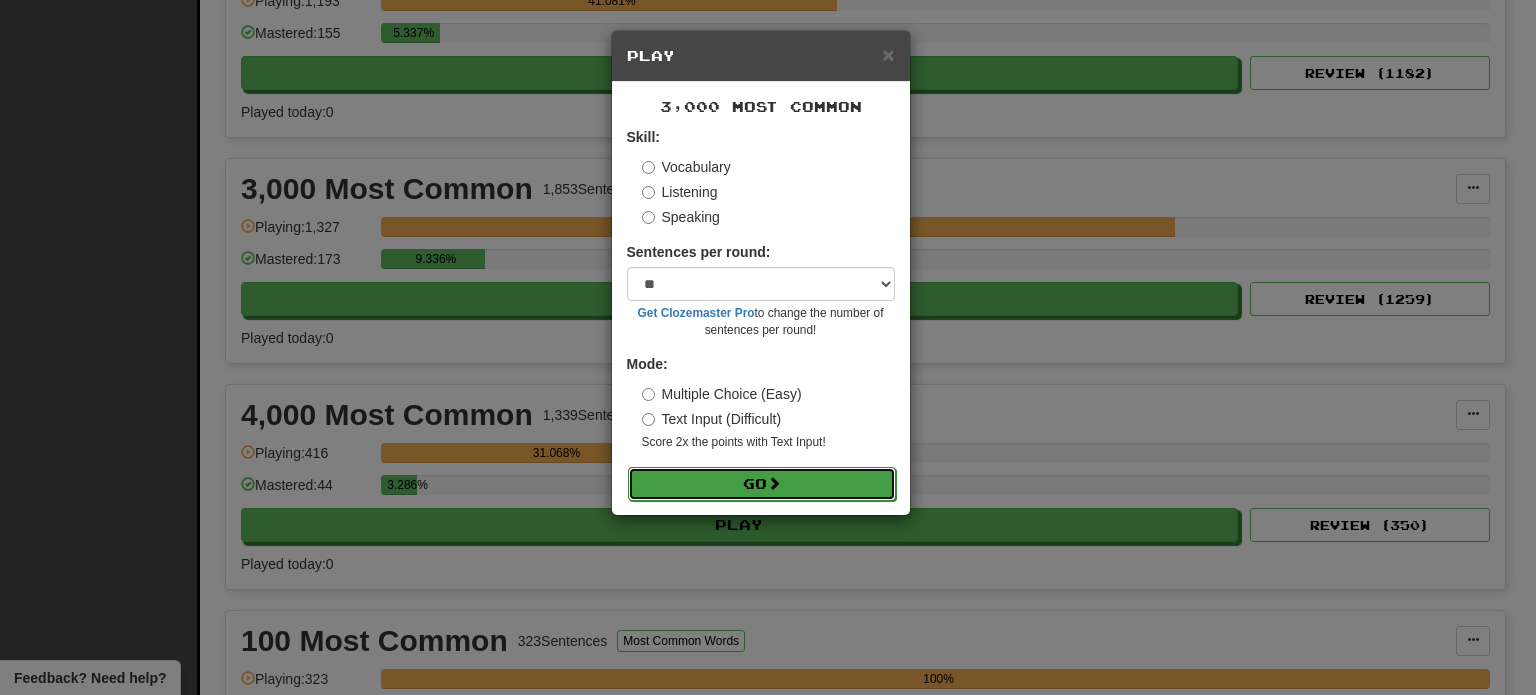 click on "Go" at bounding box center (762, 484) 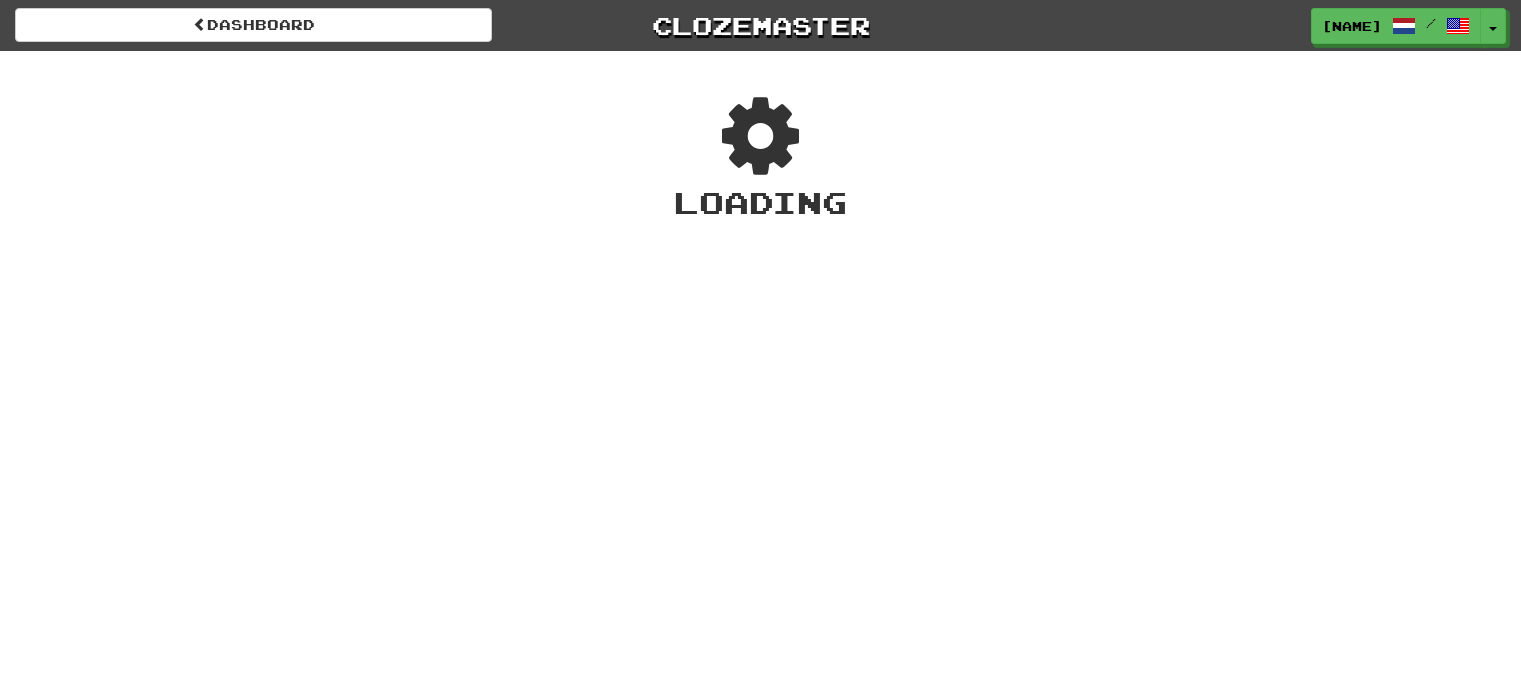 scroll, scrollTop: 0, scrollLeft: 0, axis: both 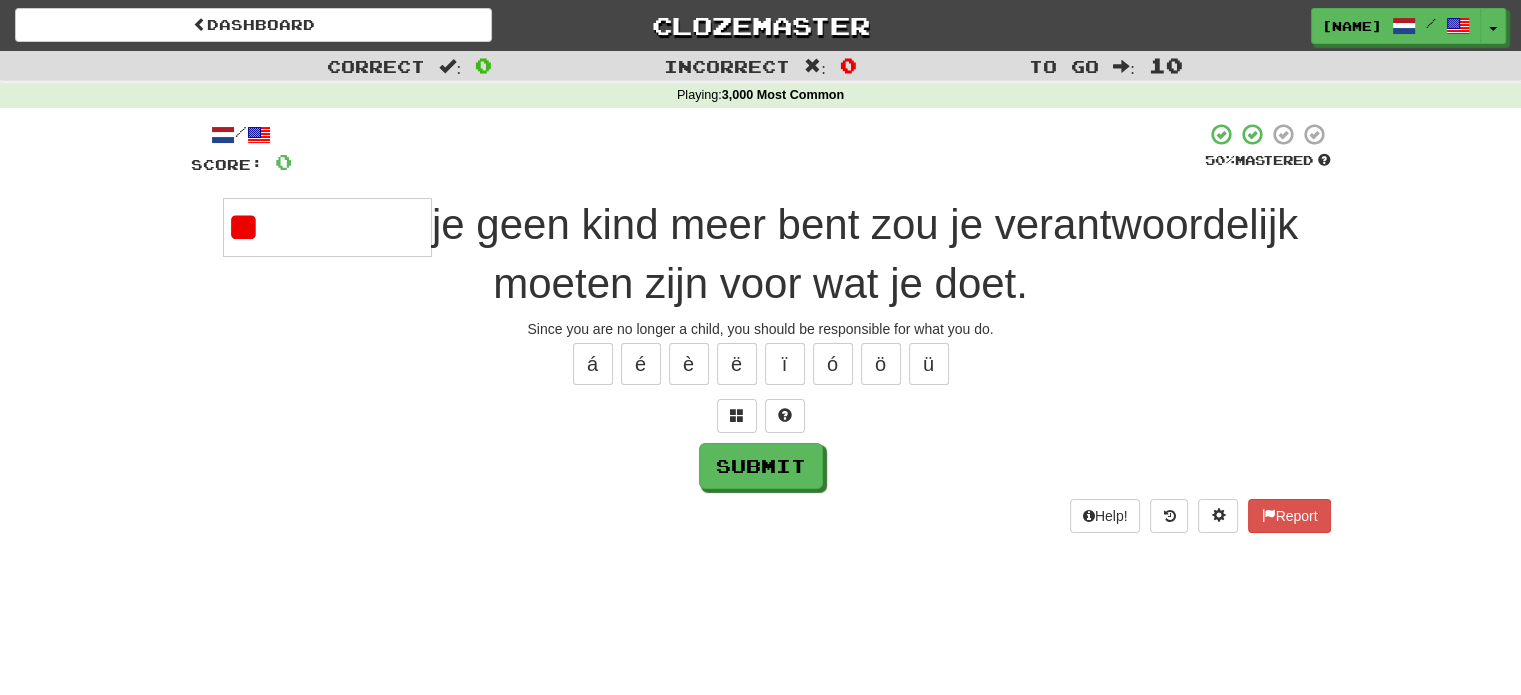 type on "*" 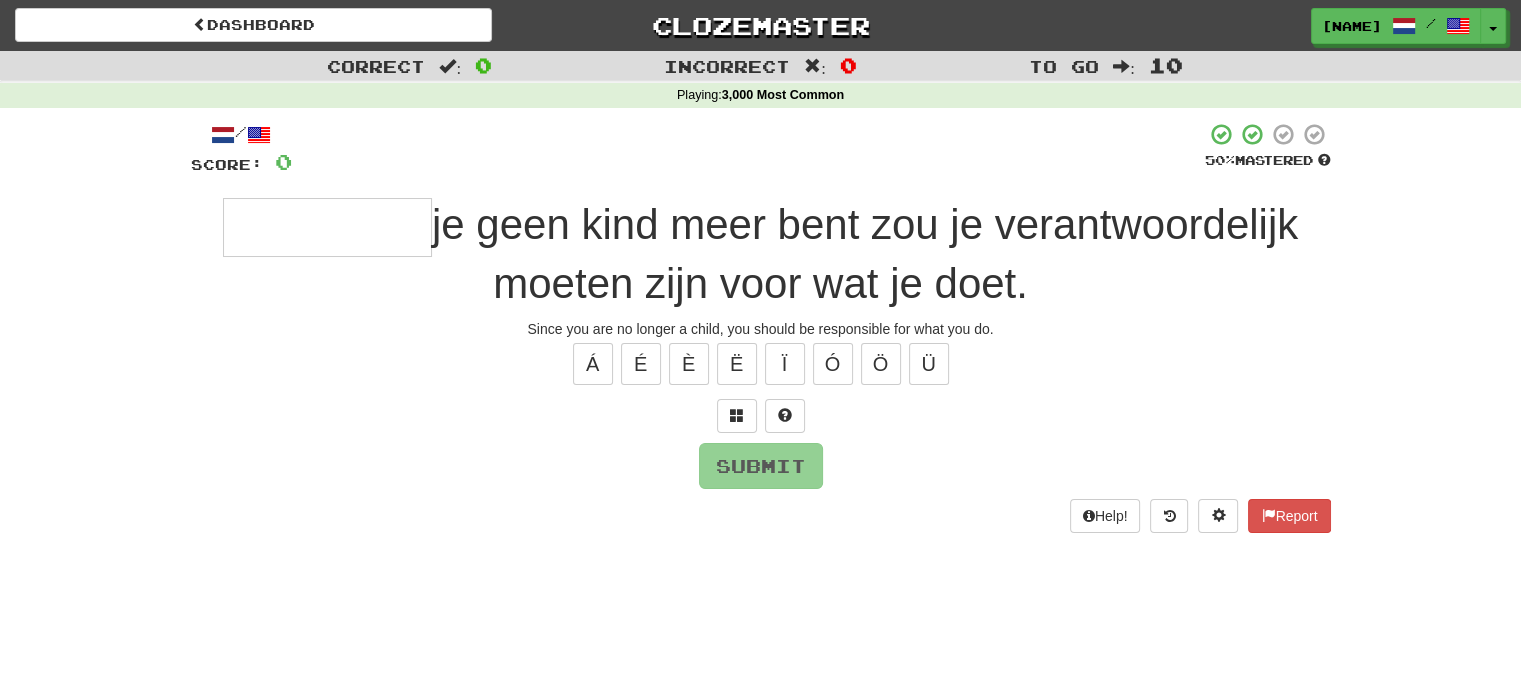 type on "*" 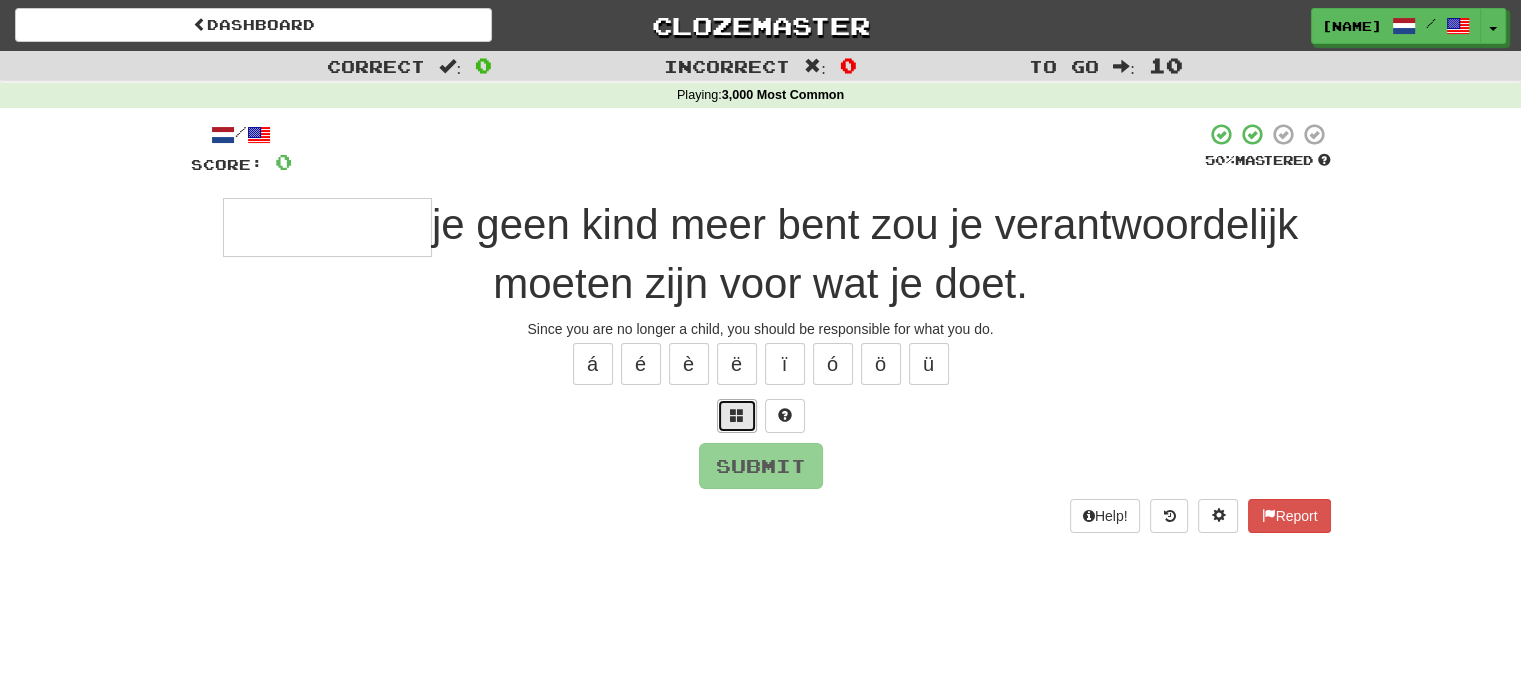 click at bounding box center [737, 415] 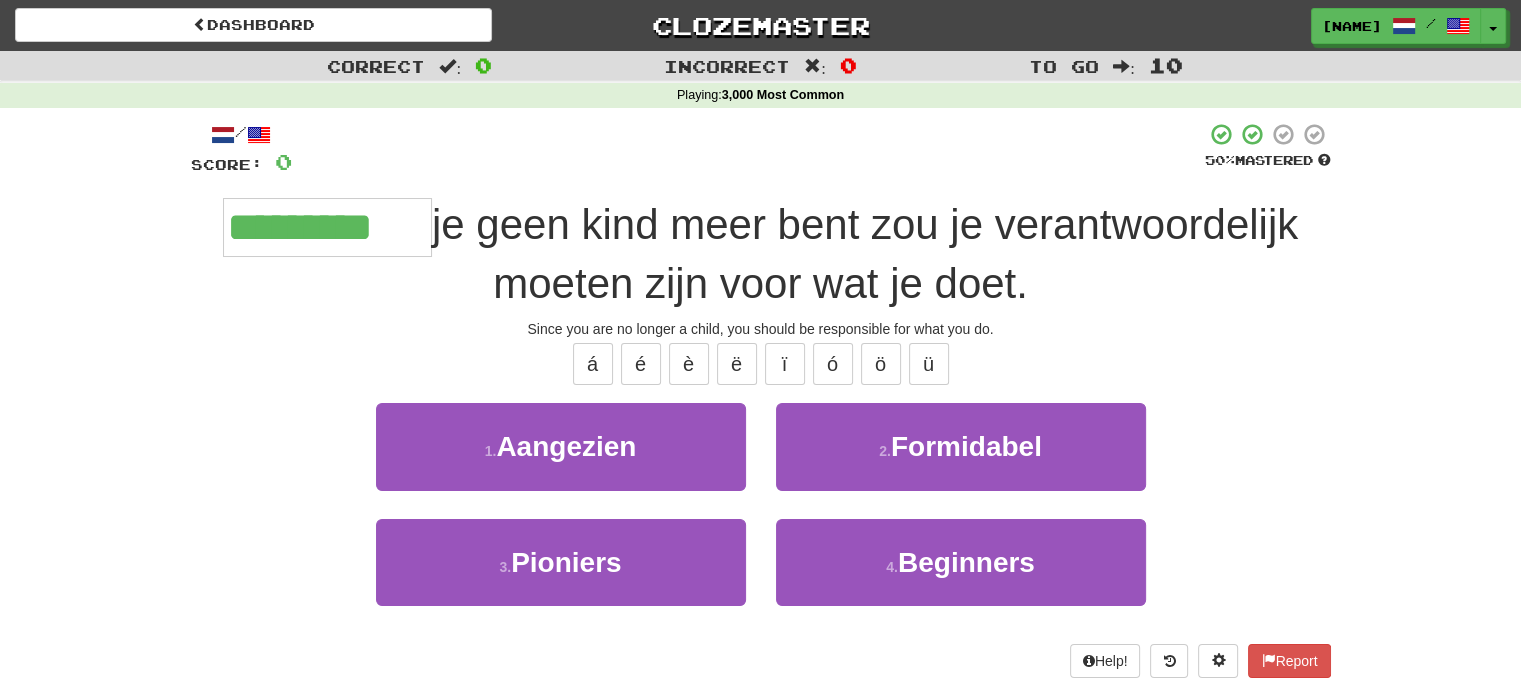 type on "*********" 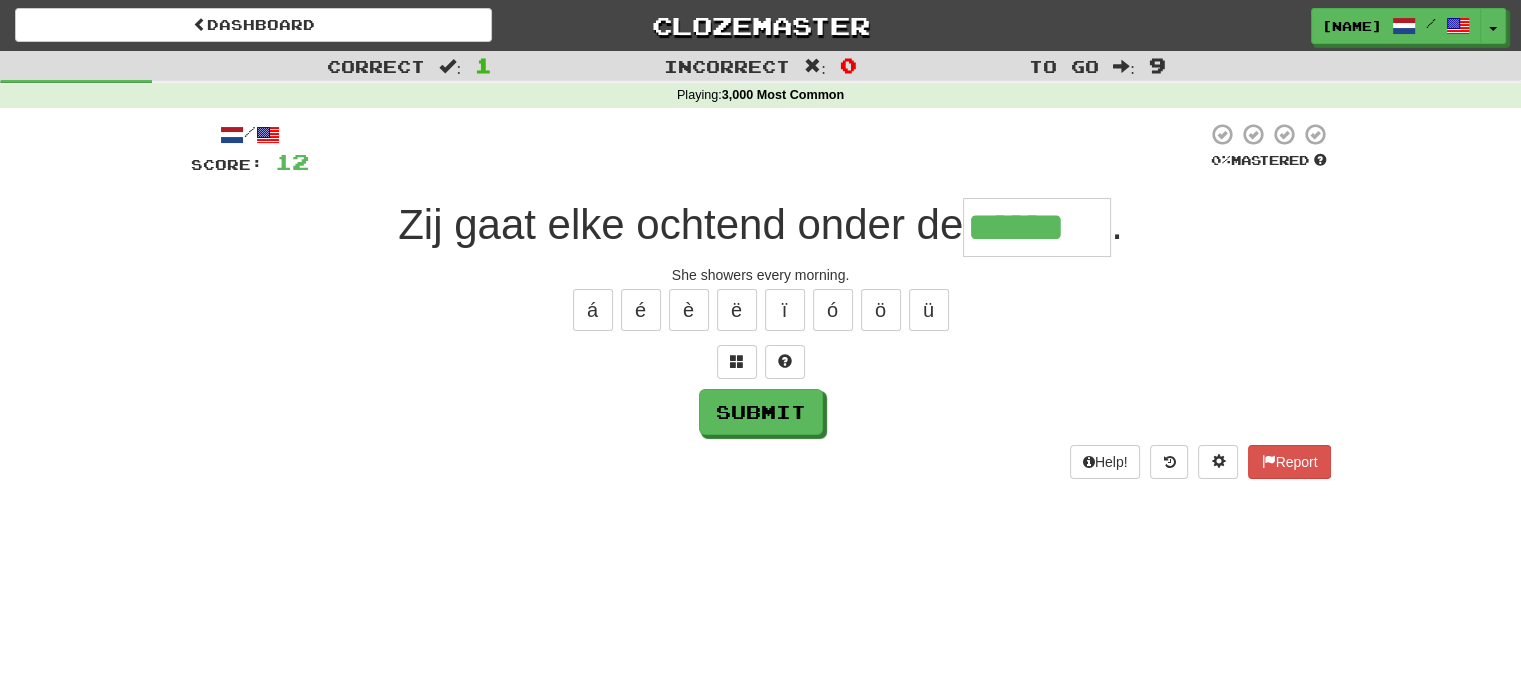 type on "******" 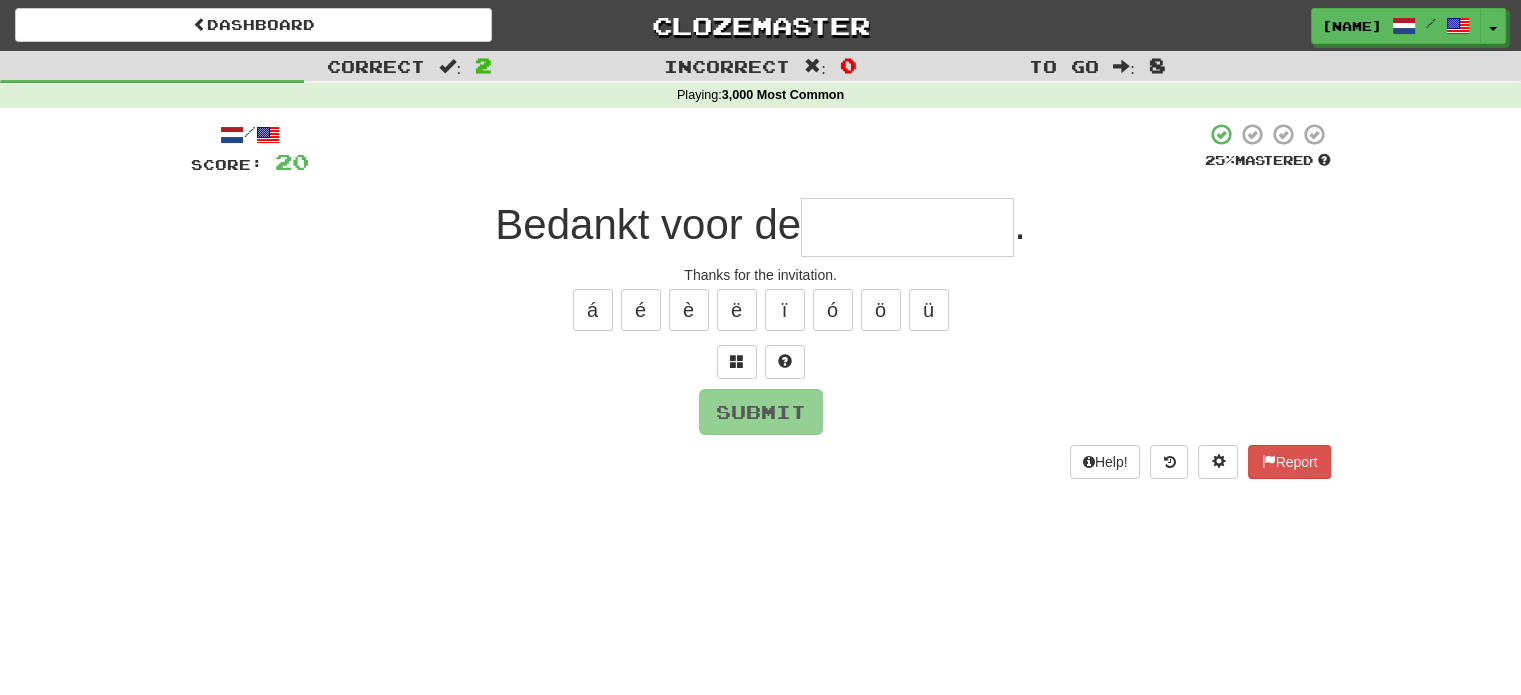 type on "*" 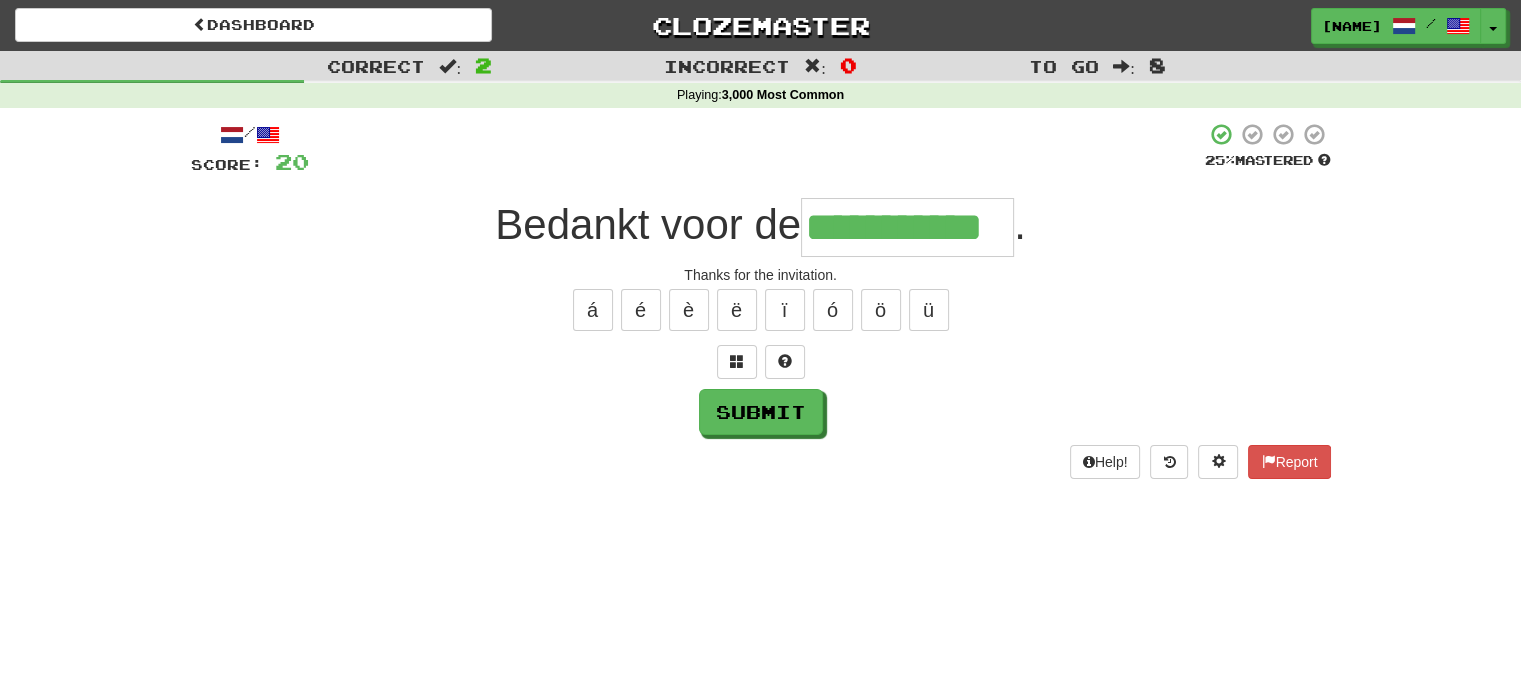 type on "**********" 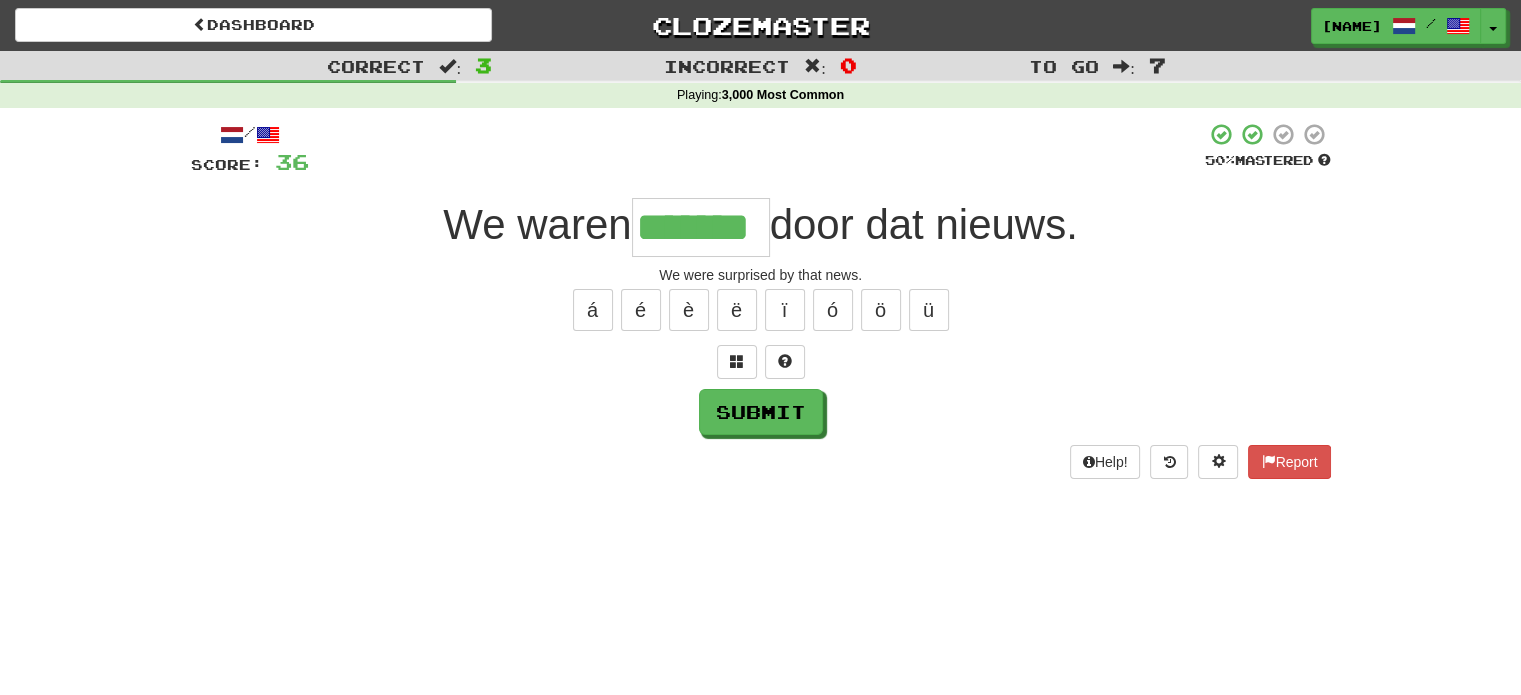 type on "*******" 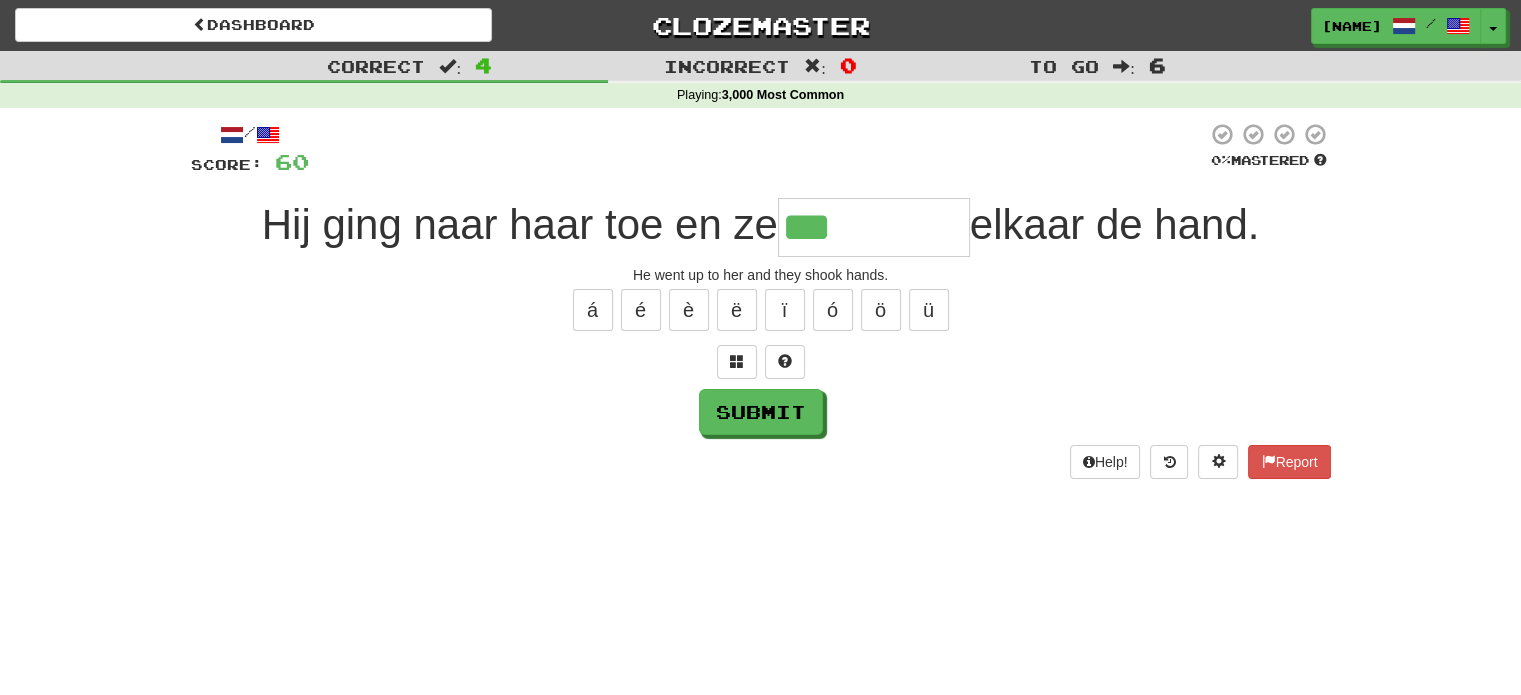 click on "***" at bounding box center [874, 227] 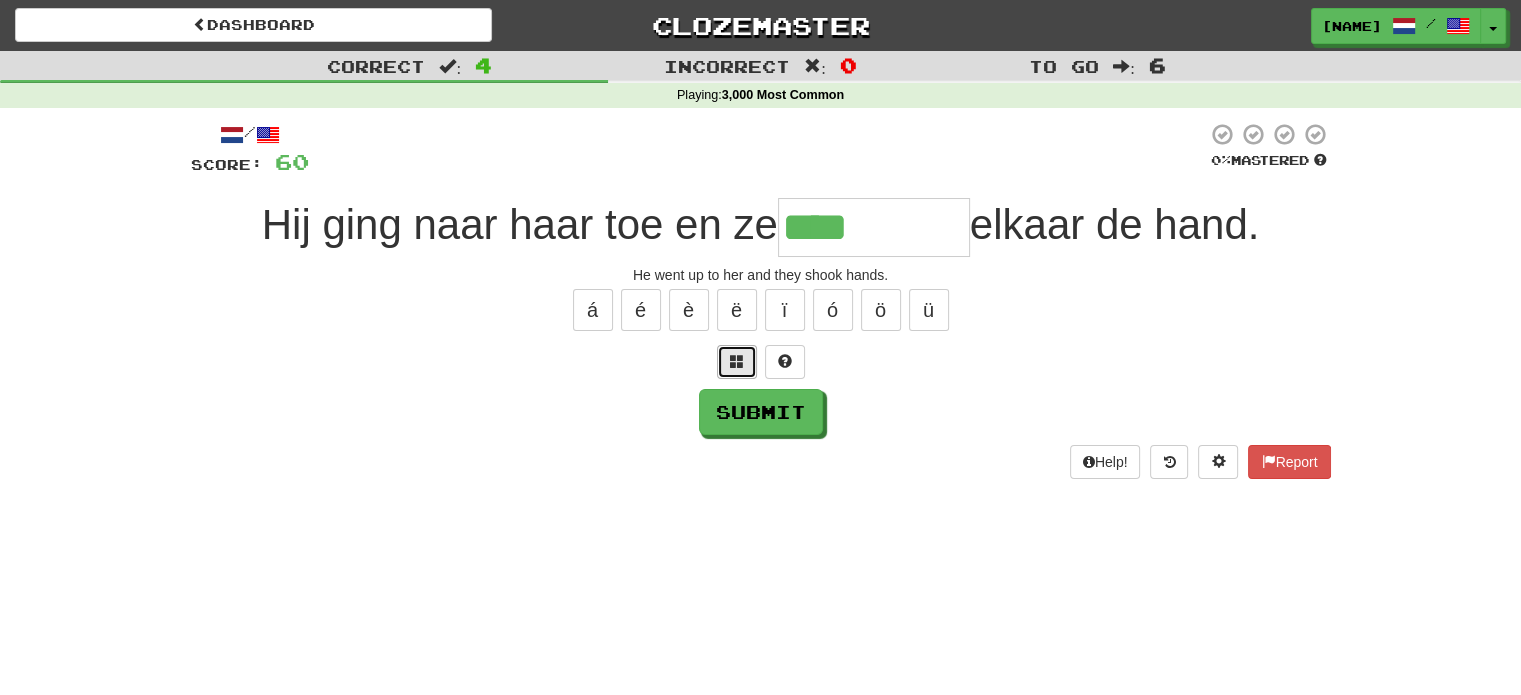 click at bounding box center [737, 362] 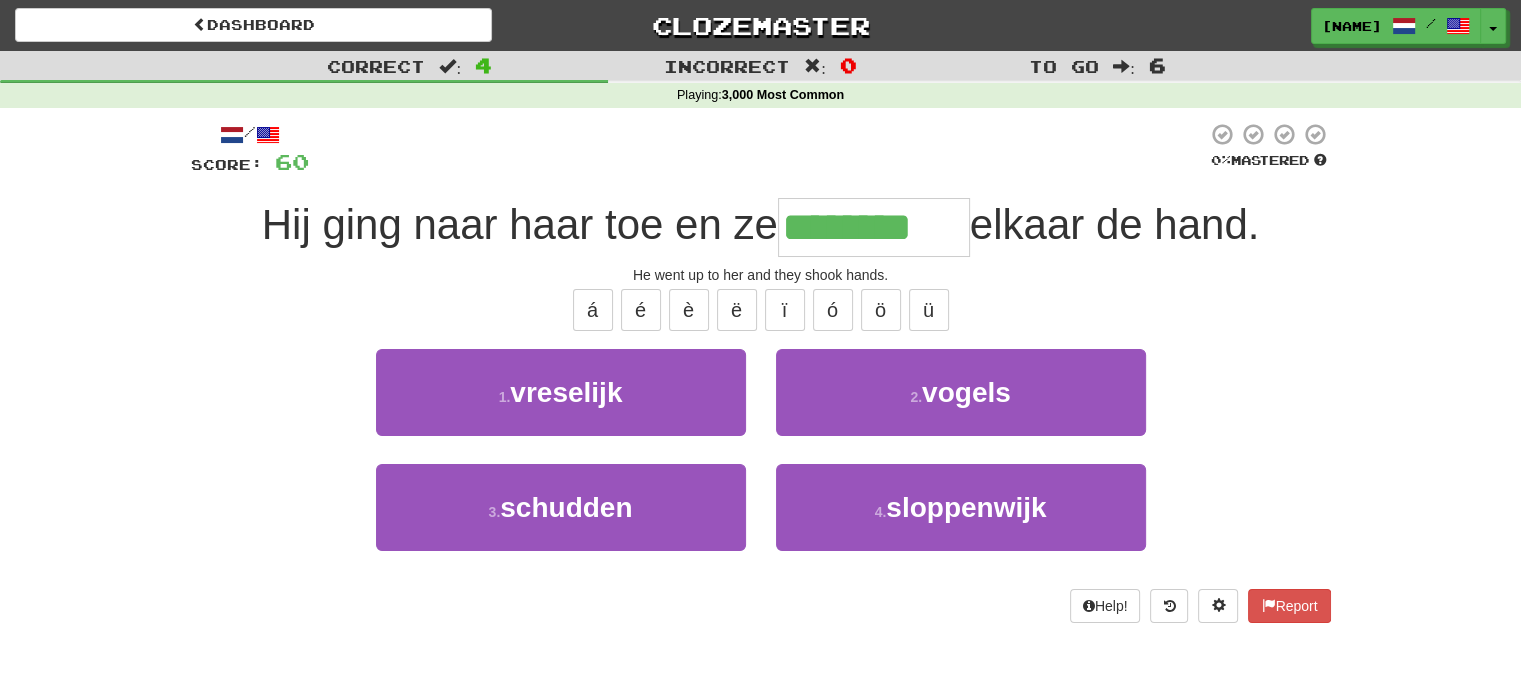 type on "********" 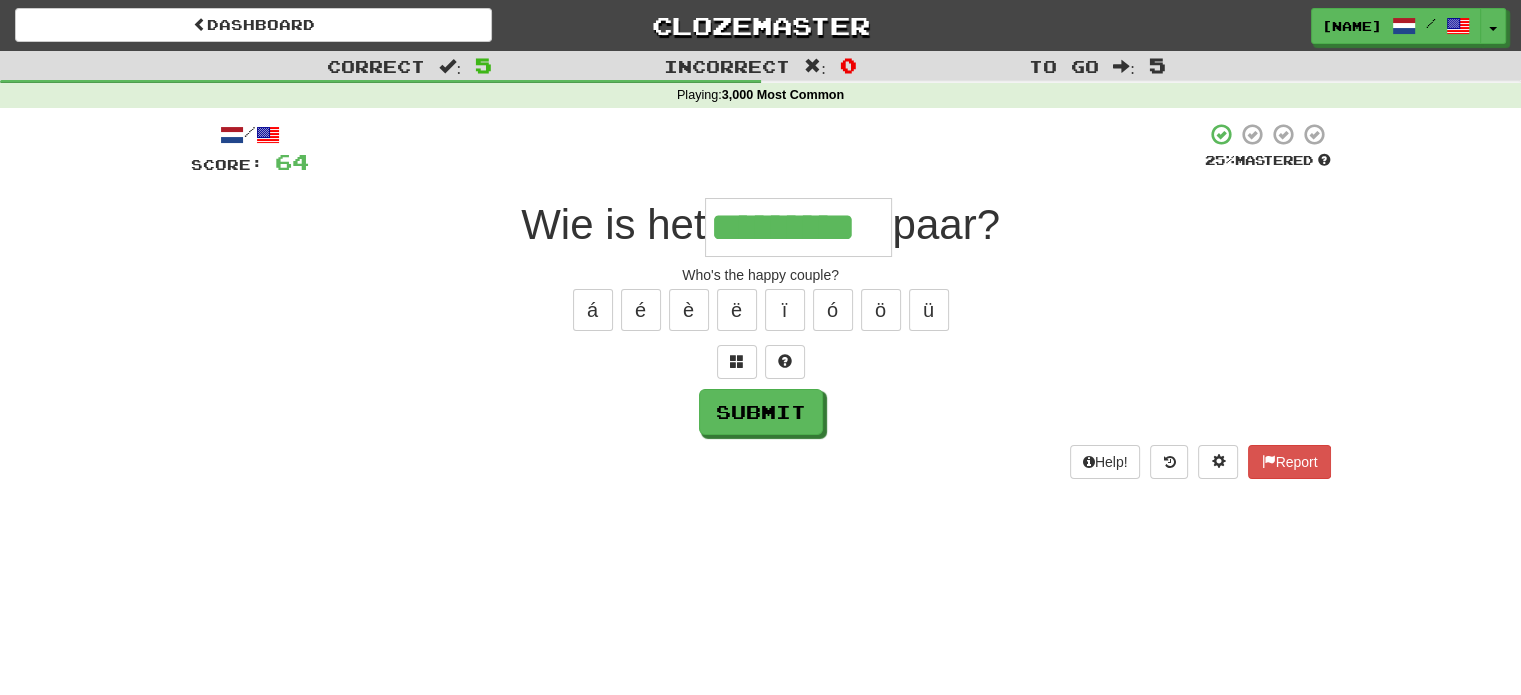 type on "*********" 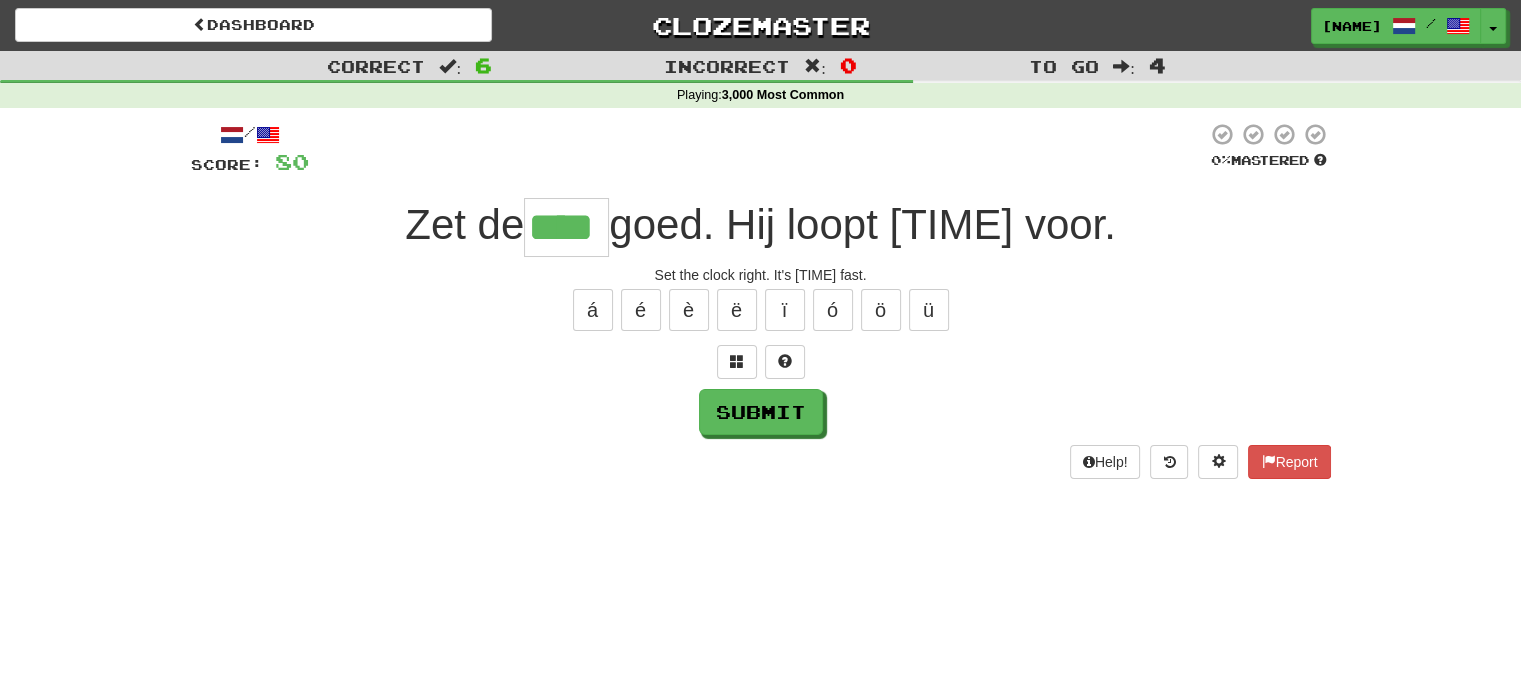 type on "****" 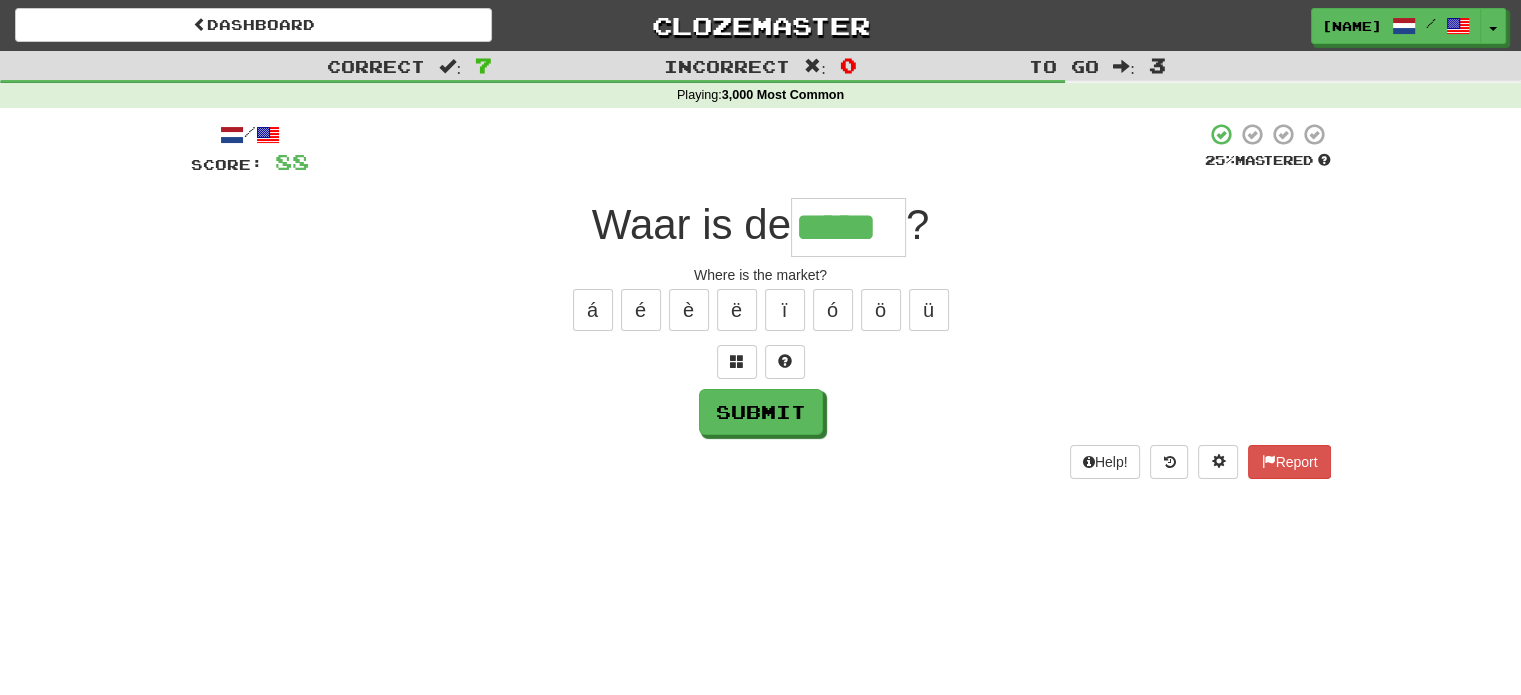 type on "*****" 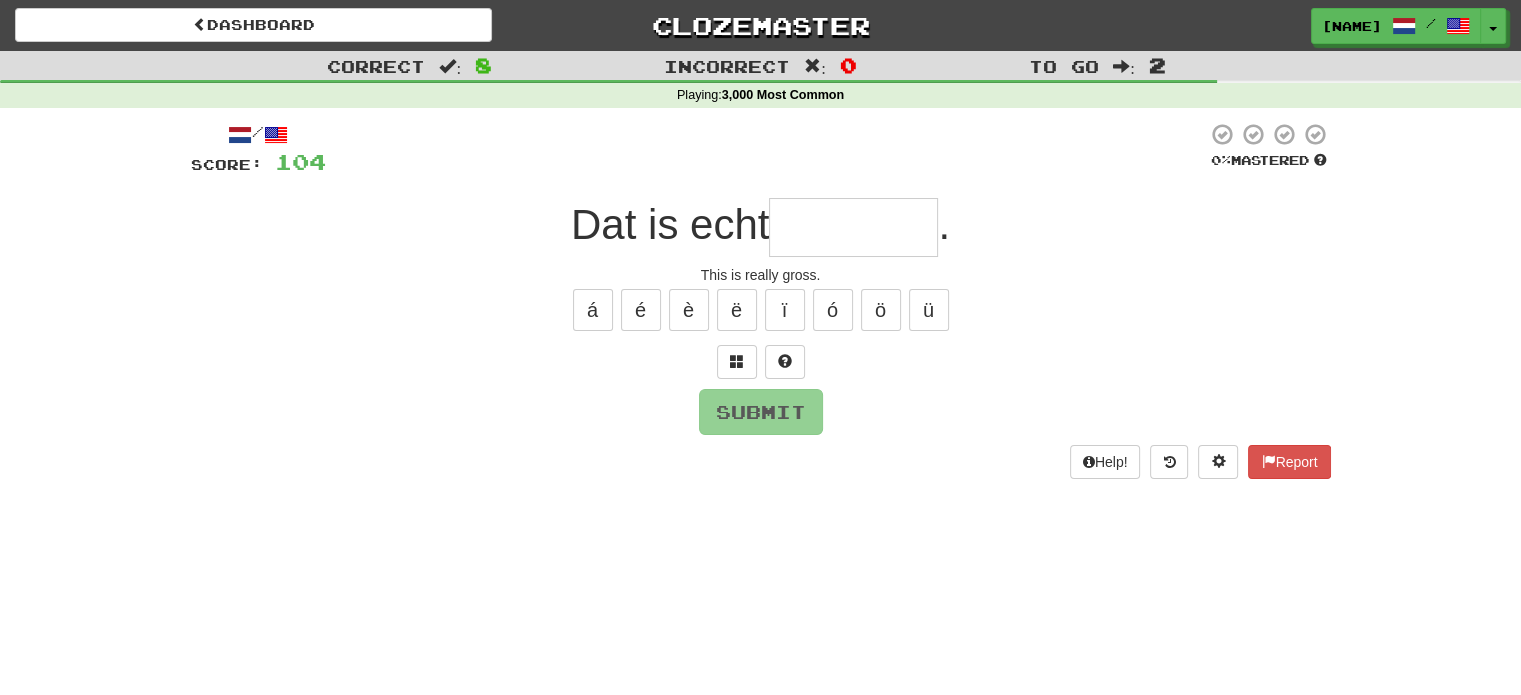 type on "*" 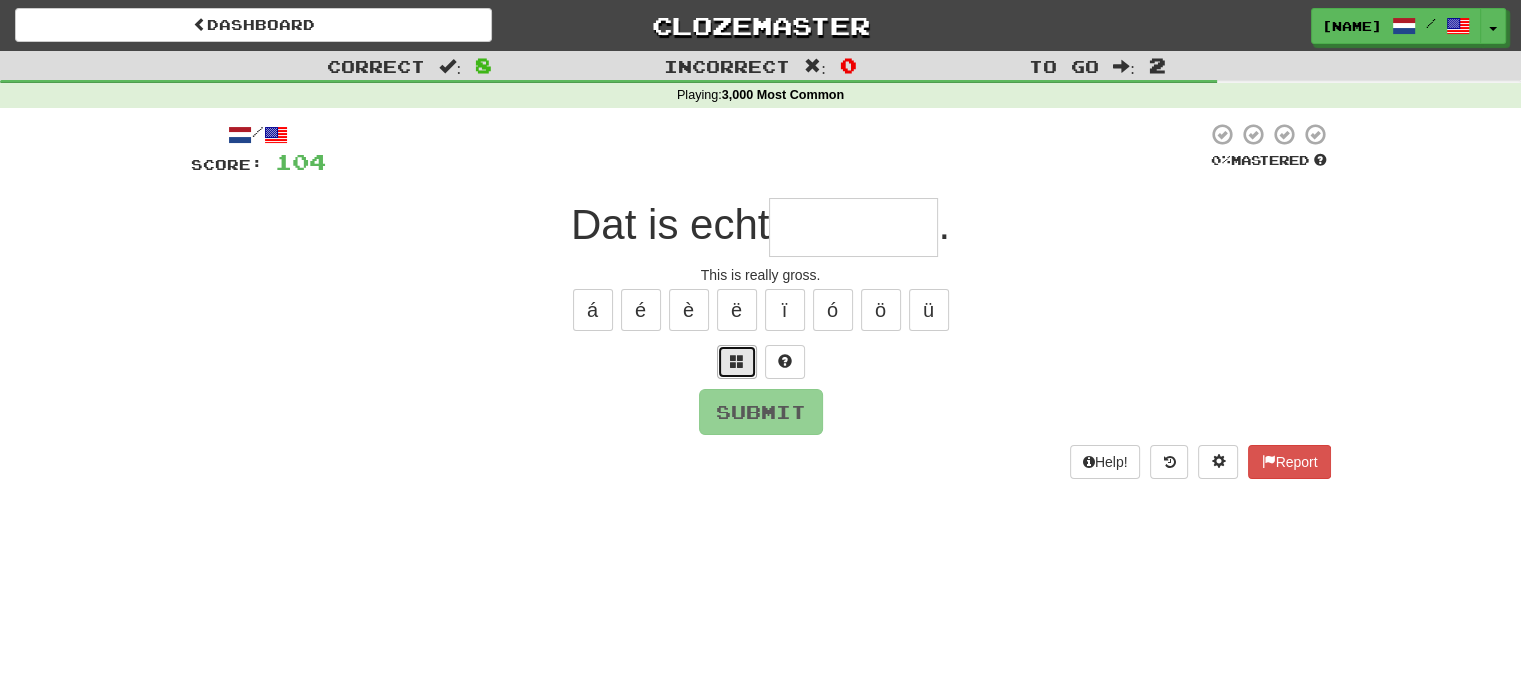 click at bounding box center [737, 362] 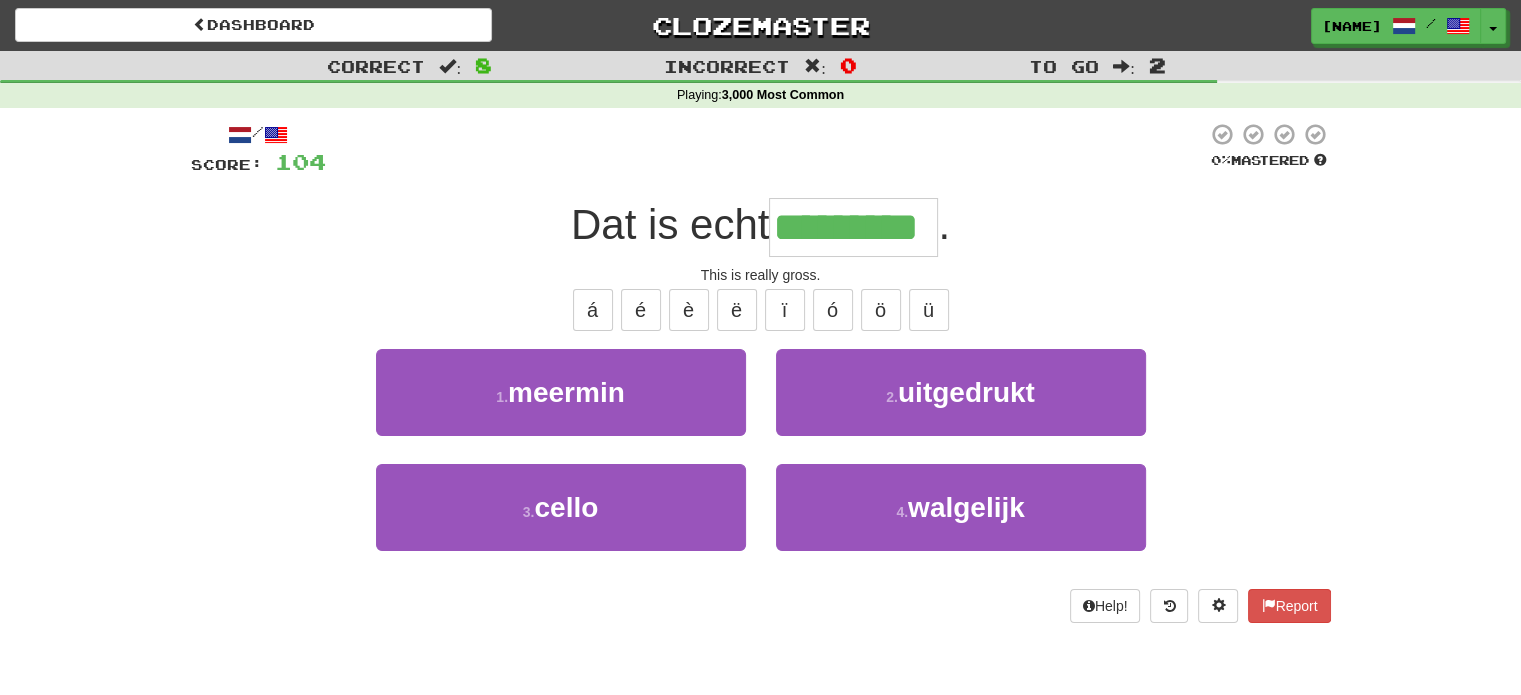 type on "*********" 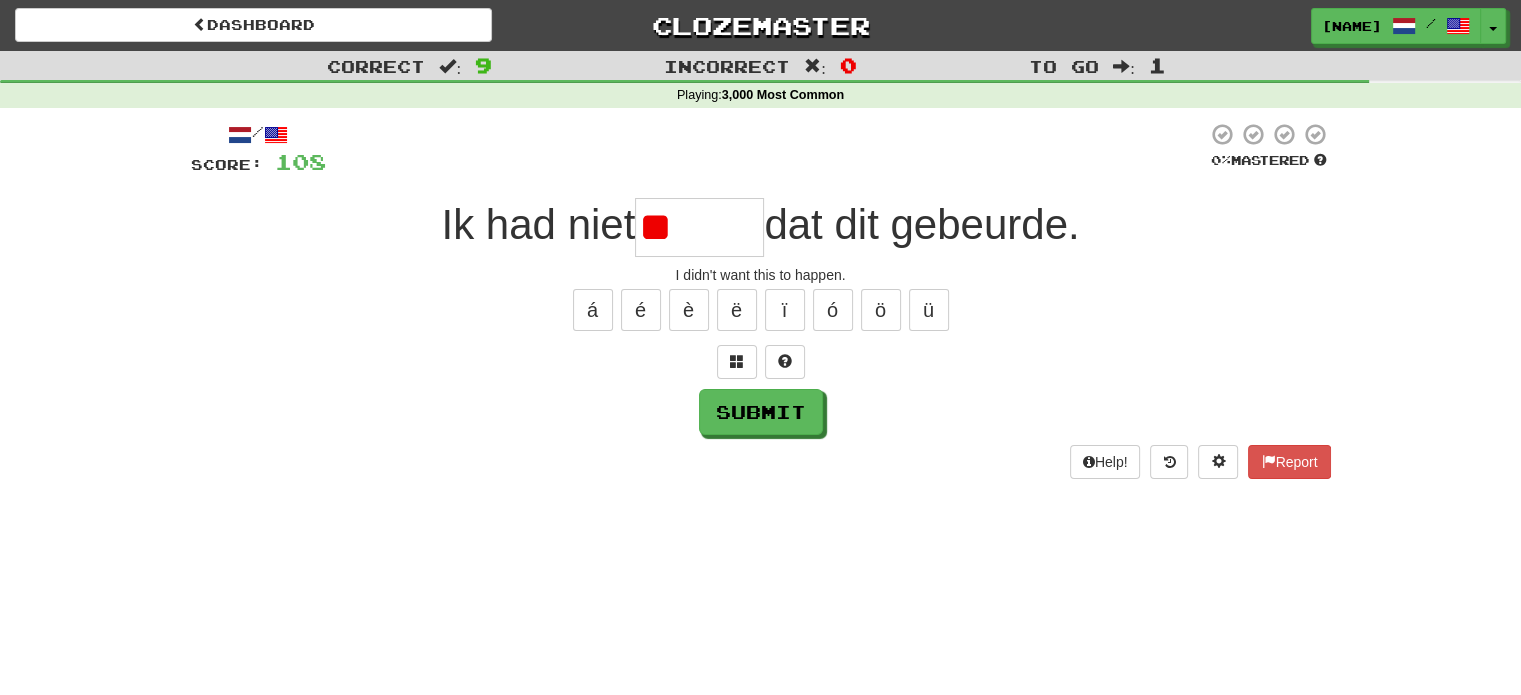 type on "*" 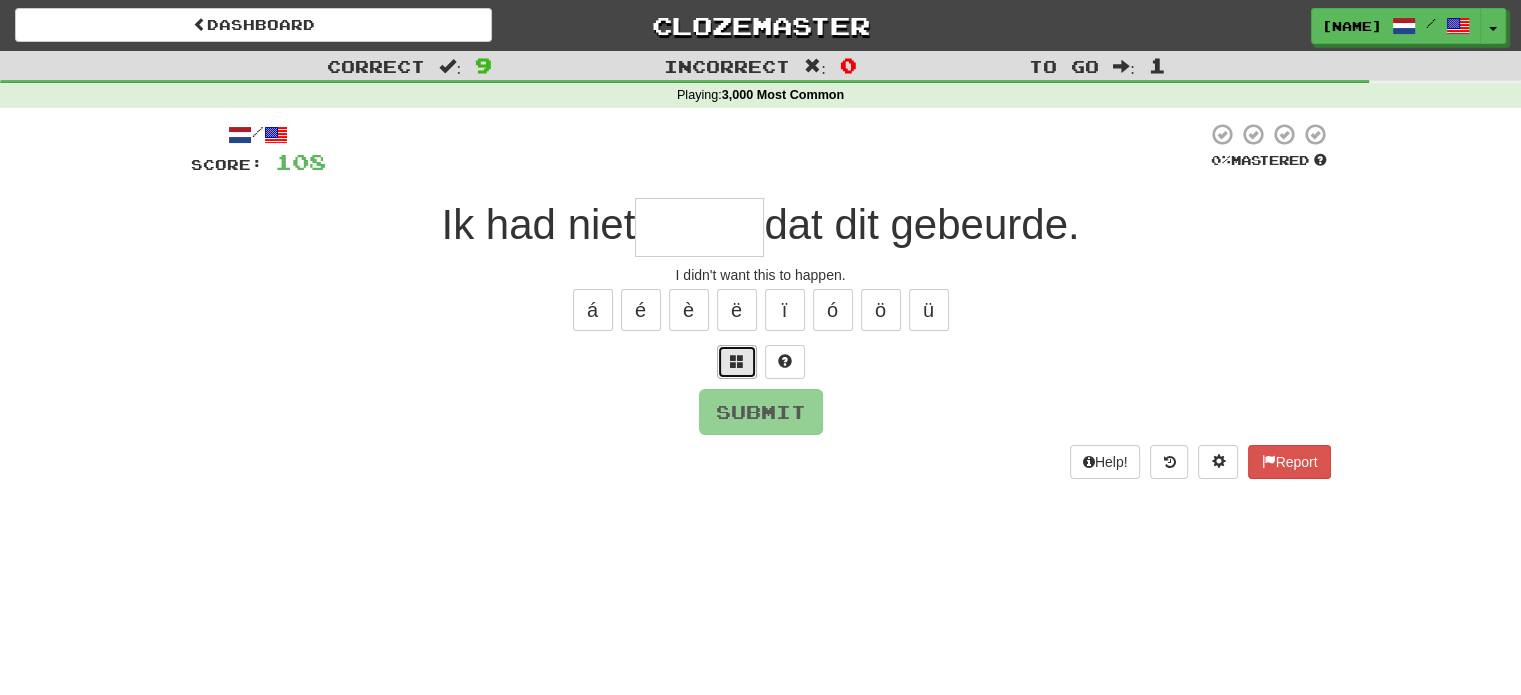 click at bounding box center [737, 362] 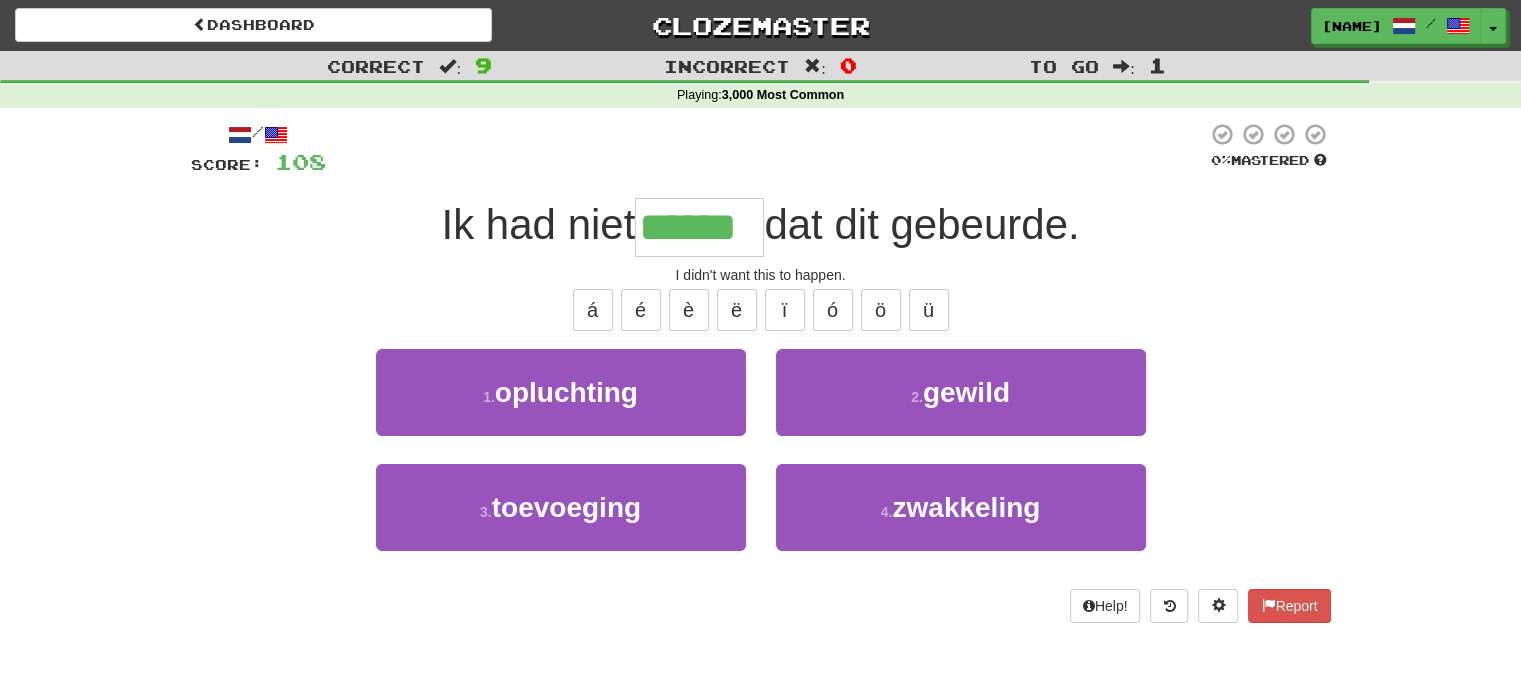 type on "******" 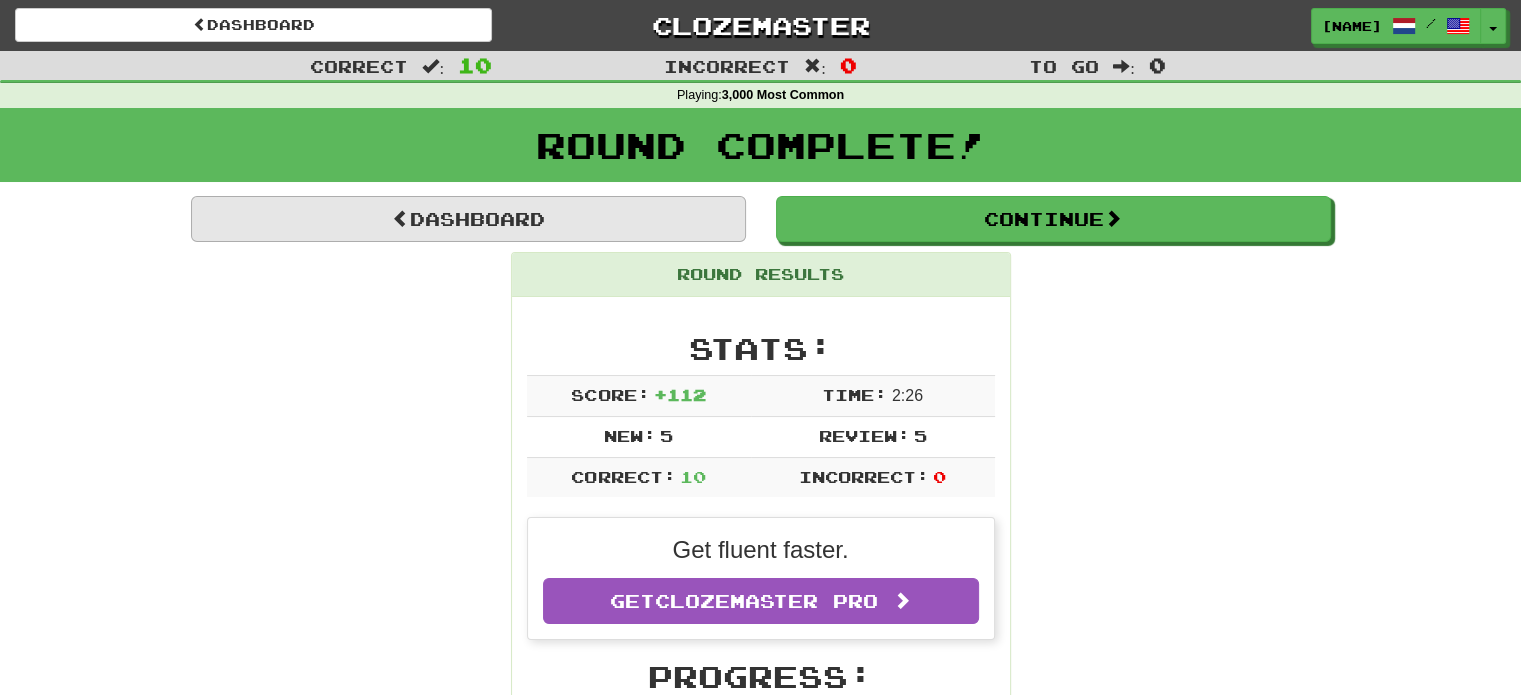 click on "Dashboard" at bounding box center [468, 219] 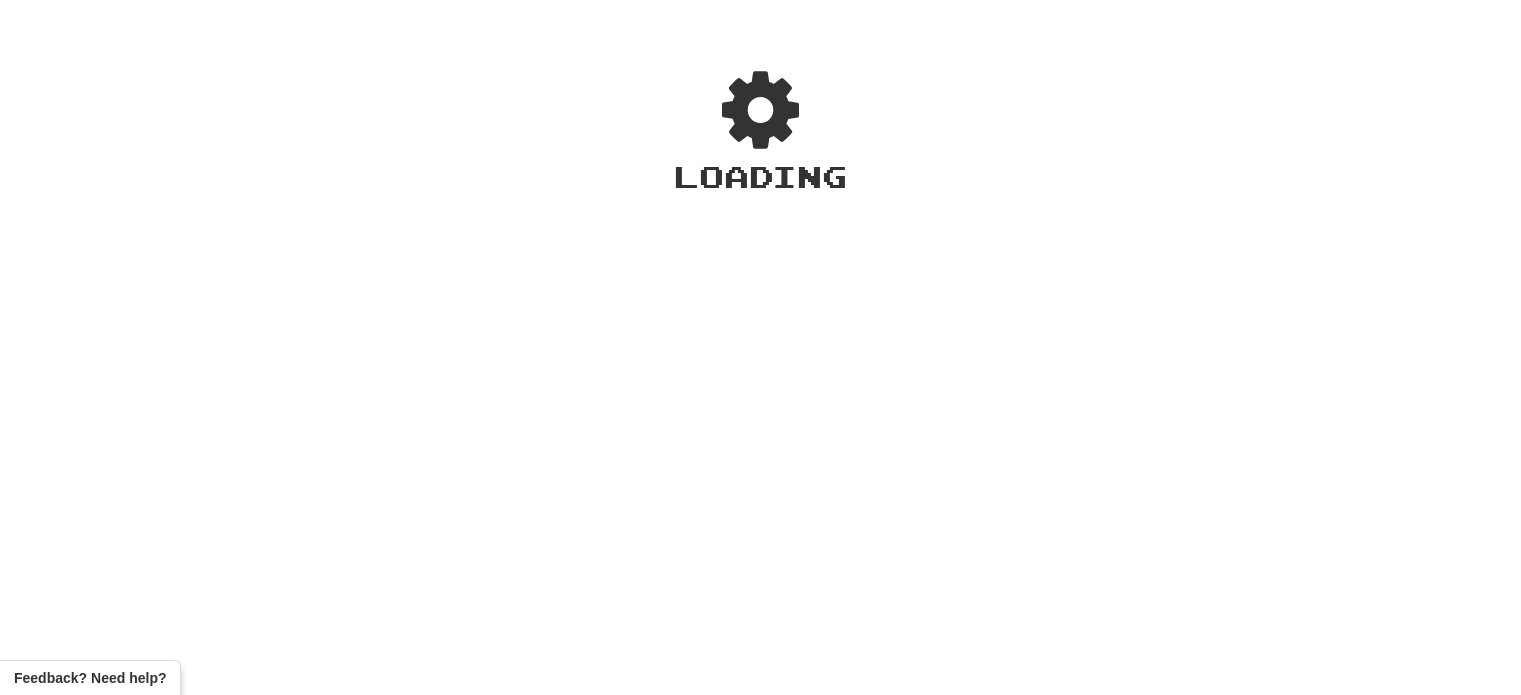 scroll, scrollTop: 0, scrollLeft: 0, axis: both 